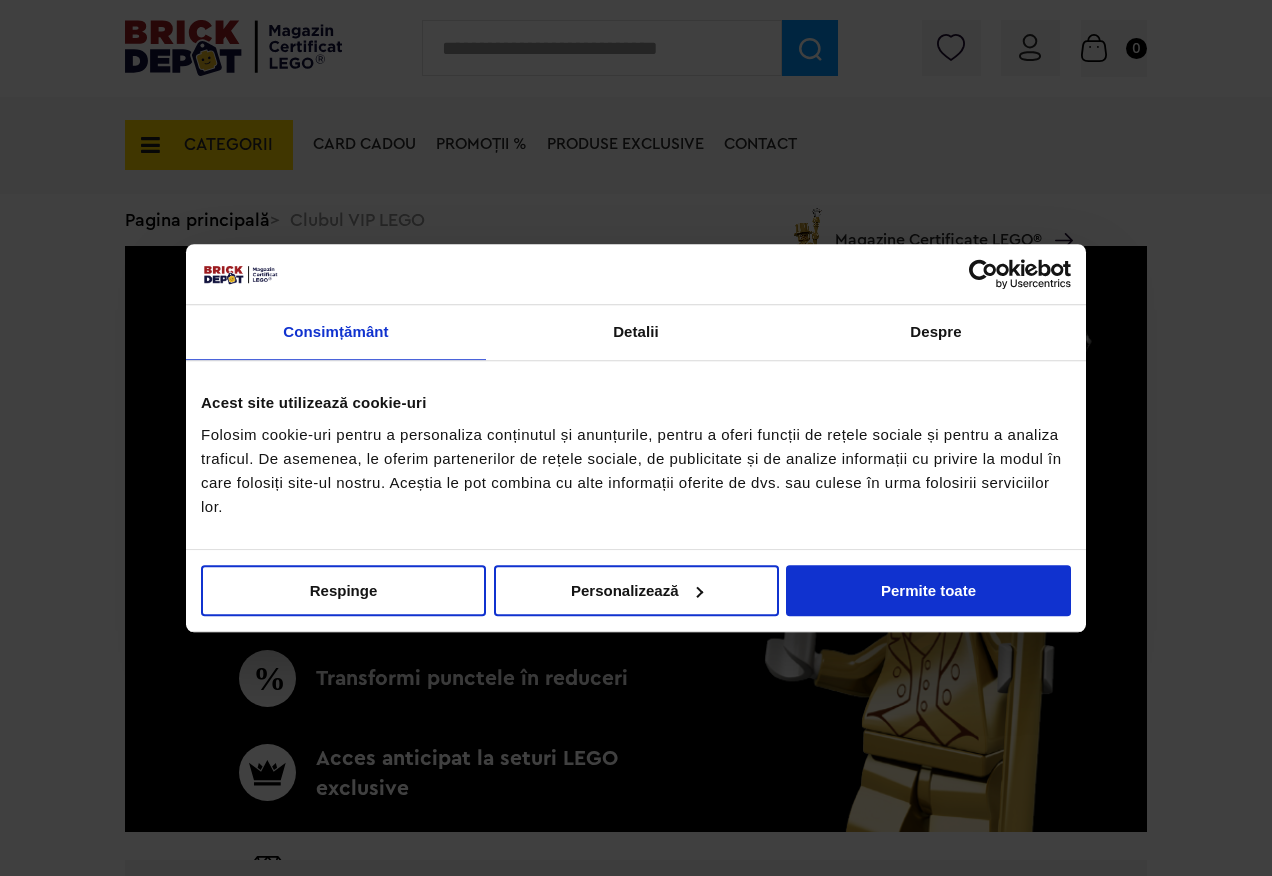 scroll, scrollTop: 0, scrollLeft: 0, axis: both 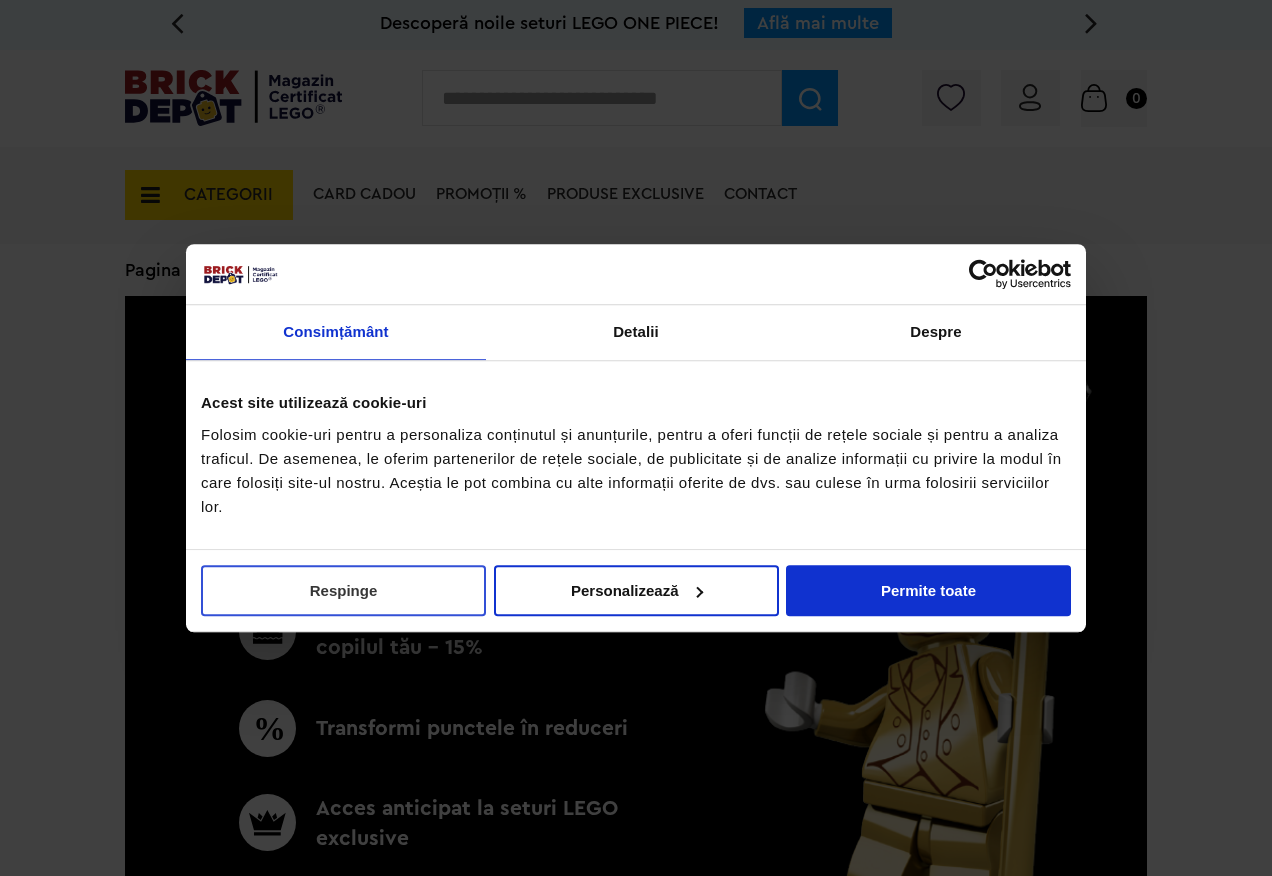 click on "Respinge" at bounding box center (343, 590) 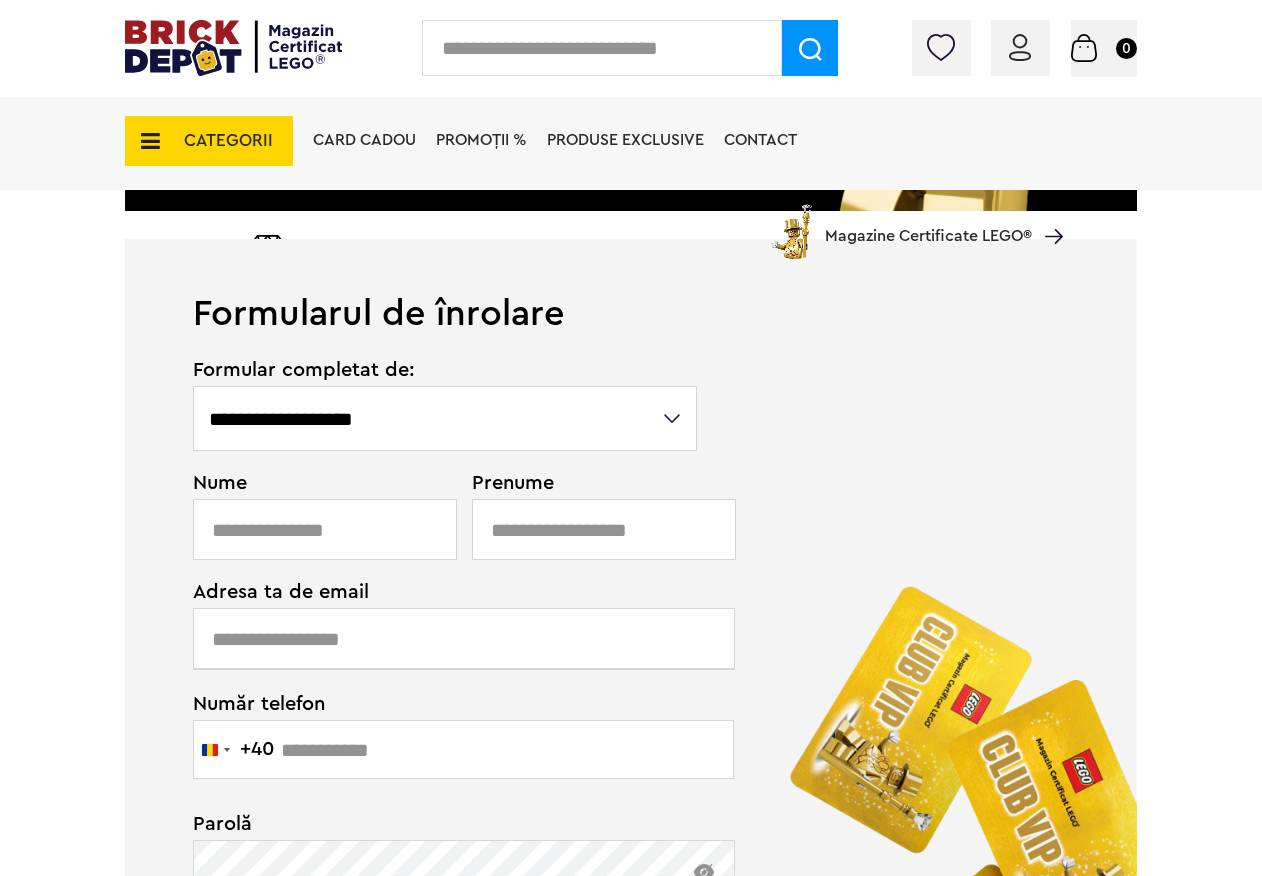 scroll, scrollTop: 900, scrollLeft: 0, axis: vertical 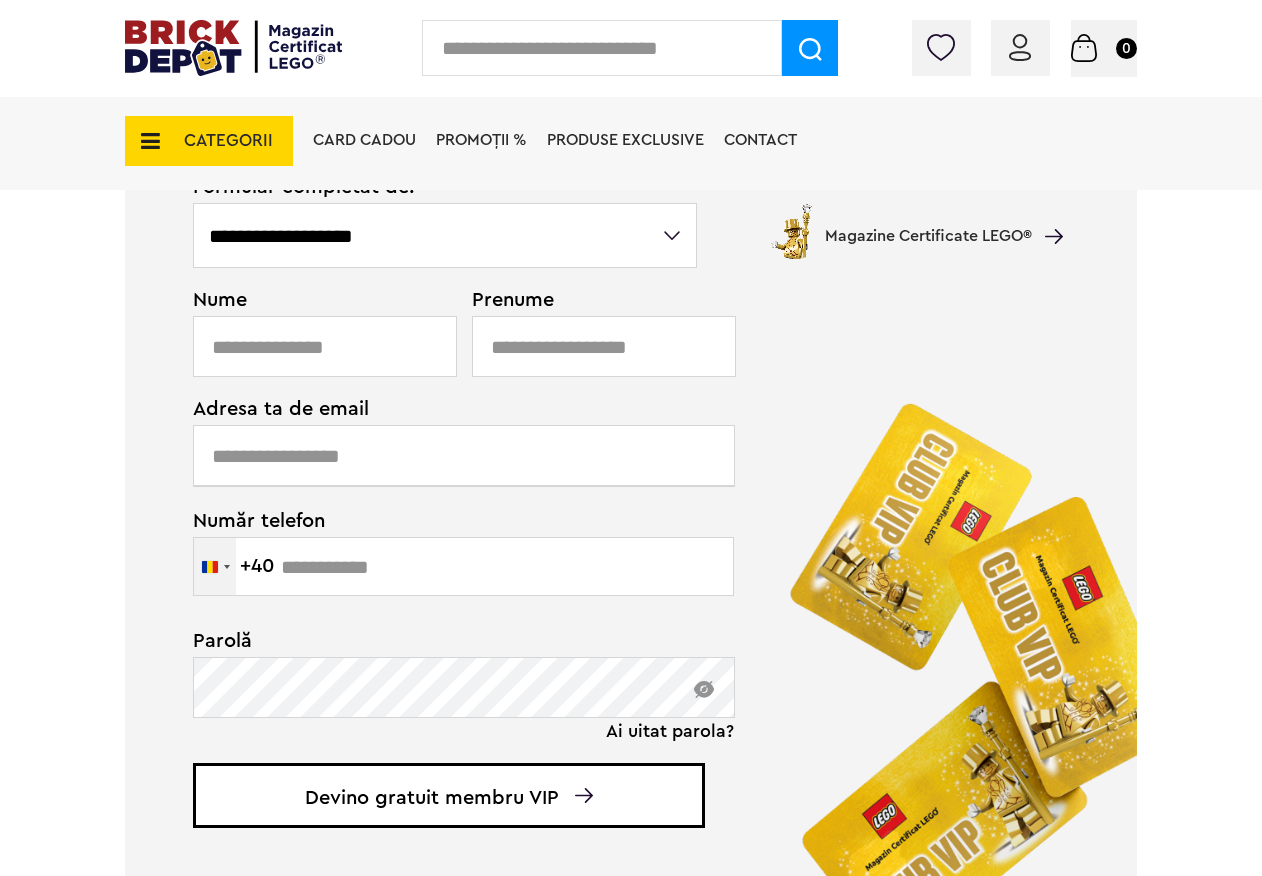 click on "Romania +40" at bounding box center (215, 566) 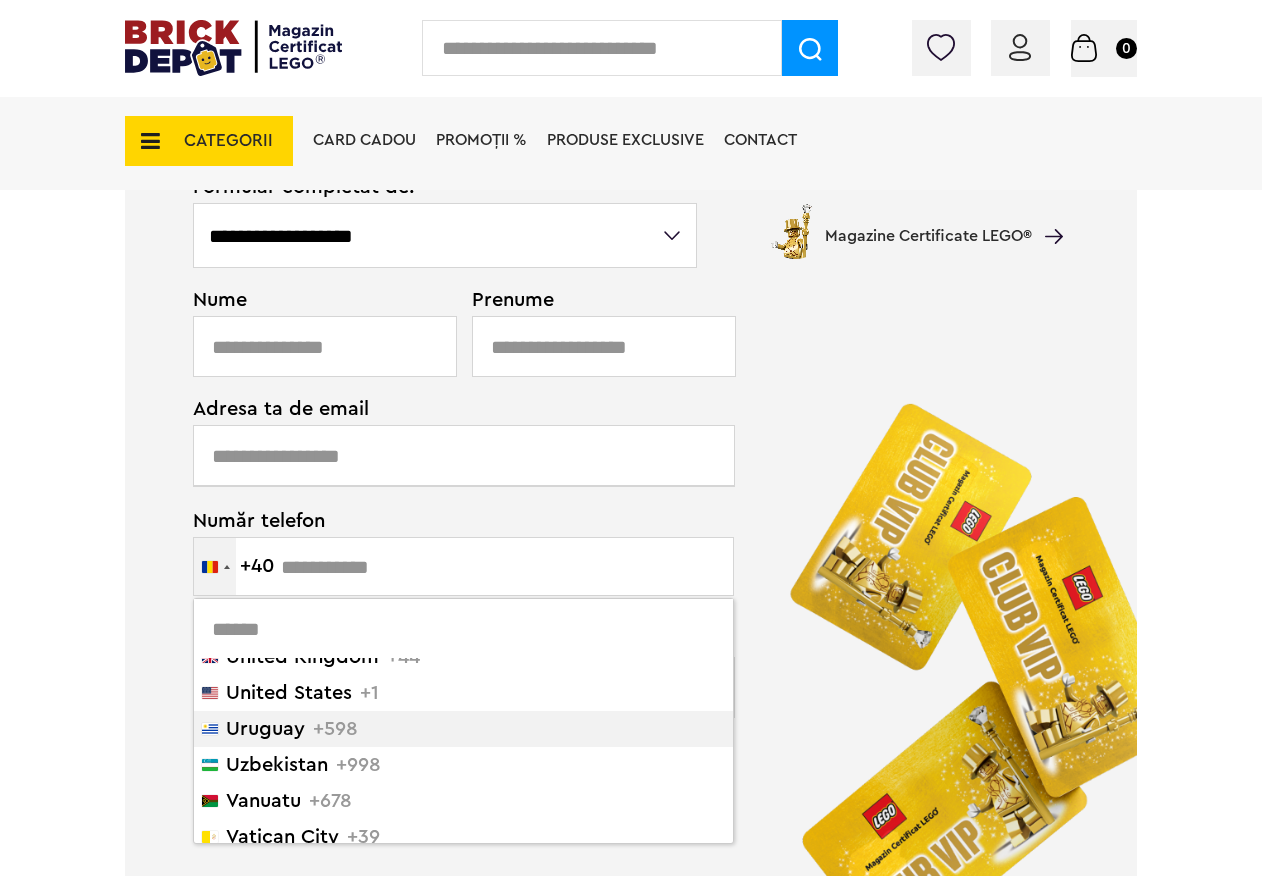 scroll, scrollTop: 8300, scrollLeft: 0, axis: vertical 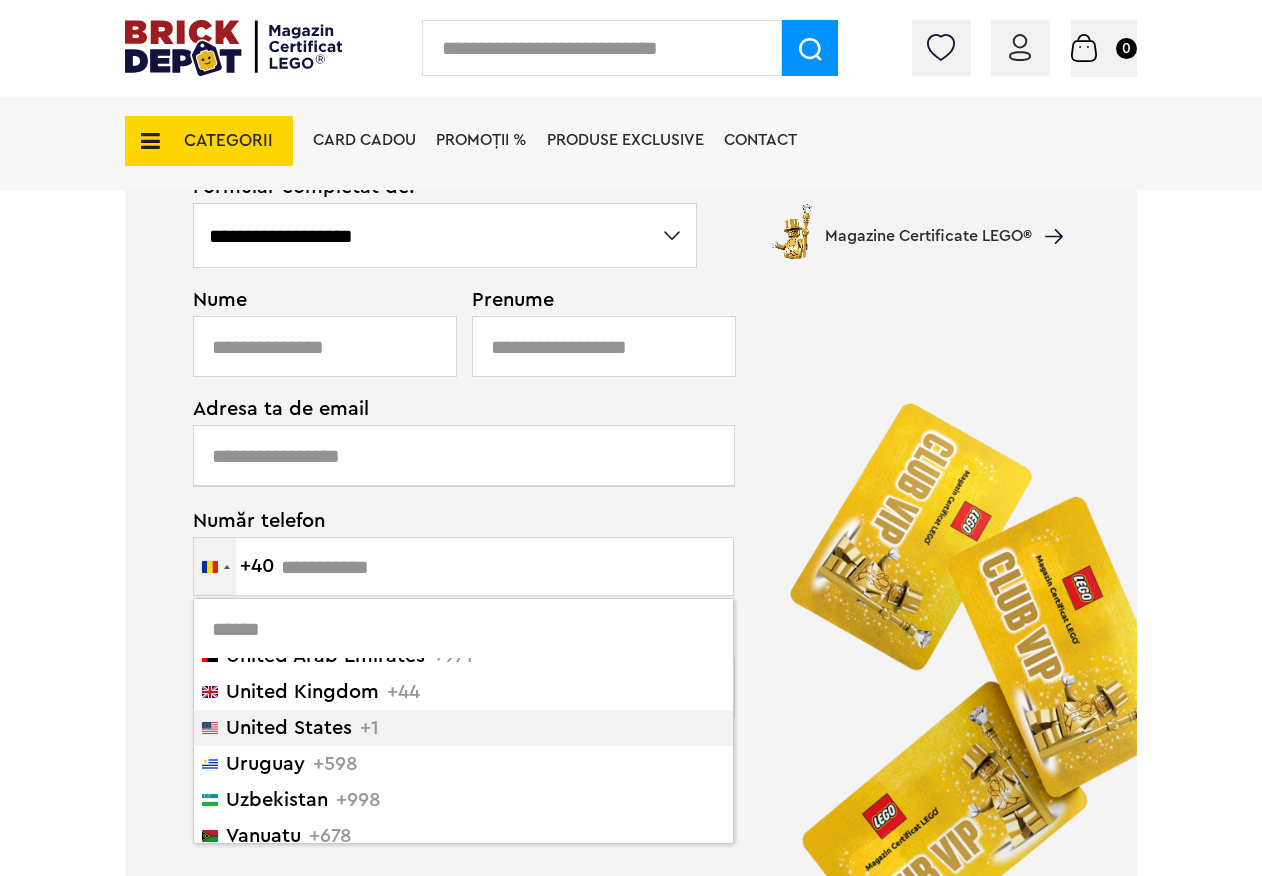 click on "United States" at bounding box center [289, 728] 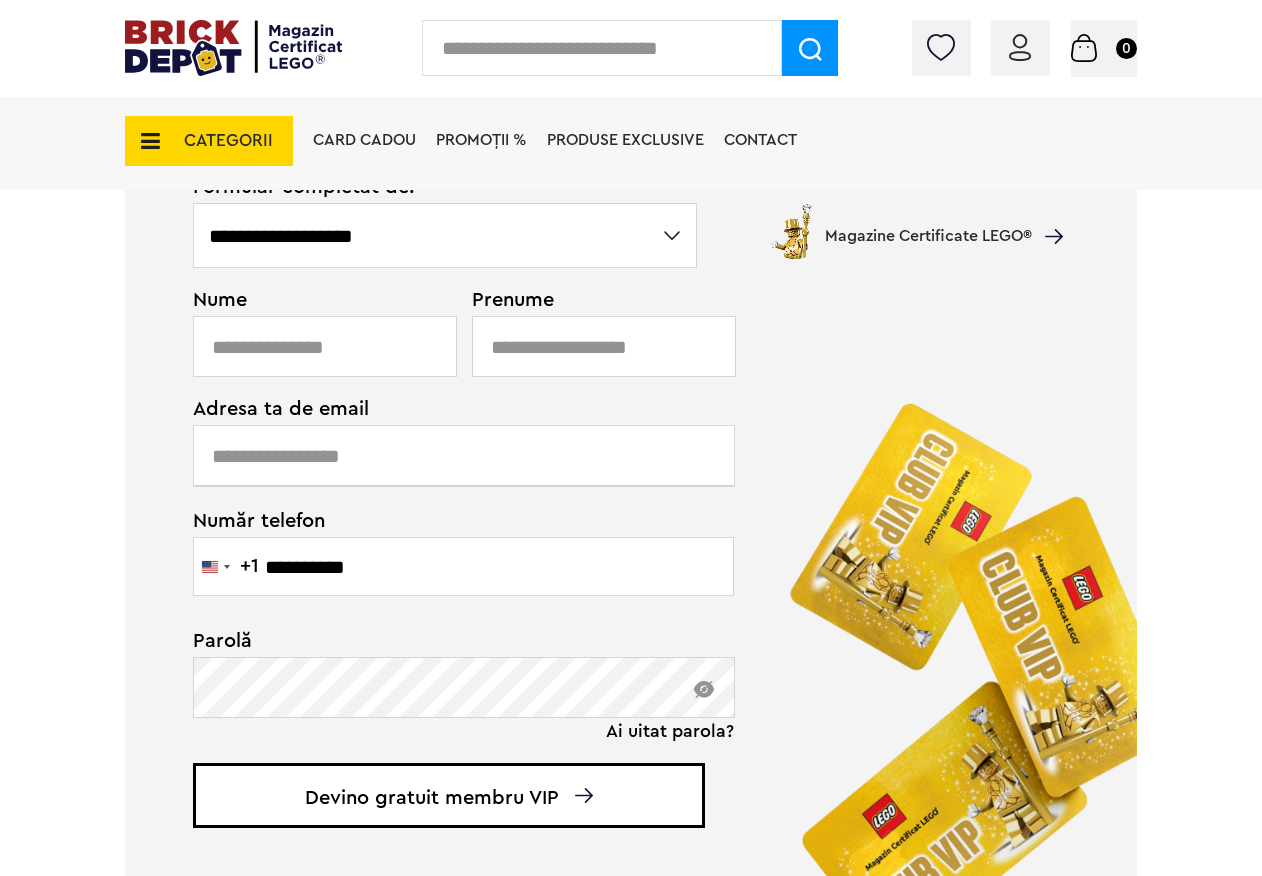 drag, startPoint x: 400, startPoint y: 572, endPoint x: 268, endPoint y: 558, distance: 132.74034 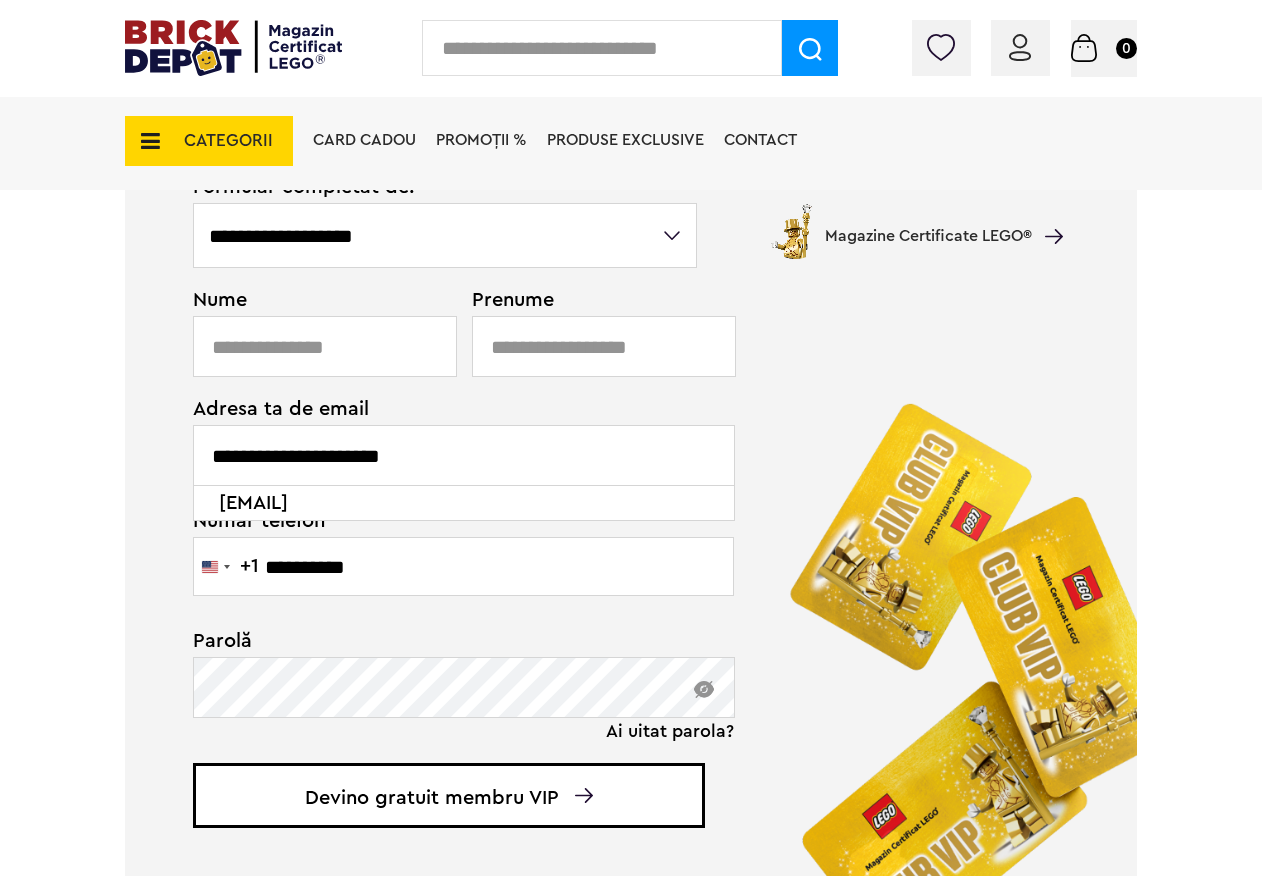 type on "**********" 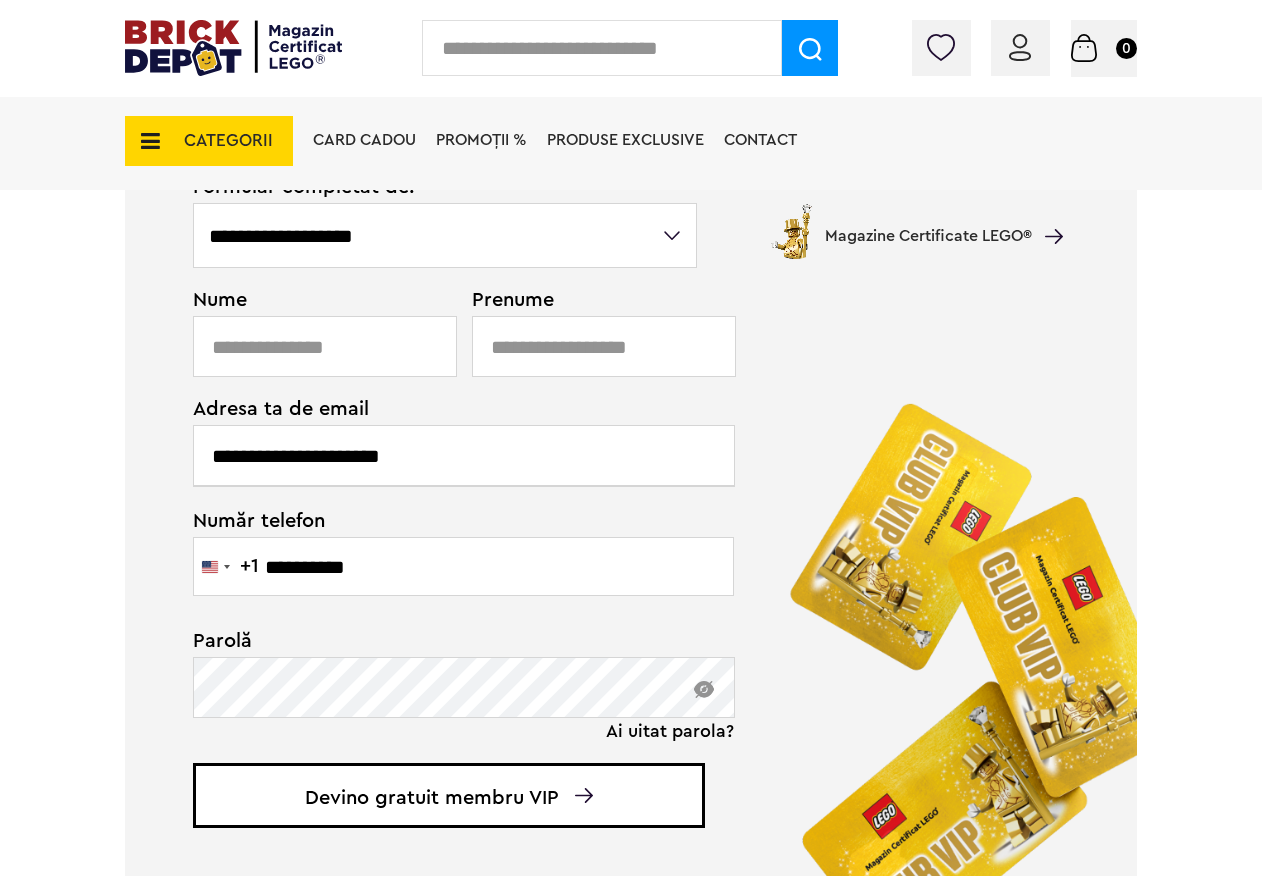 click on "Card Cadou    PROMOȚII %    Produse exclusive    Contact    Magazine Certificate LEGO®" at bounding box center [683, 176] 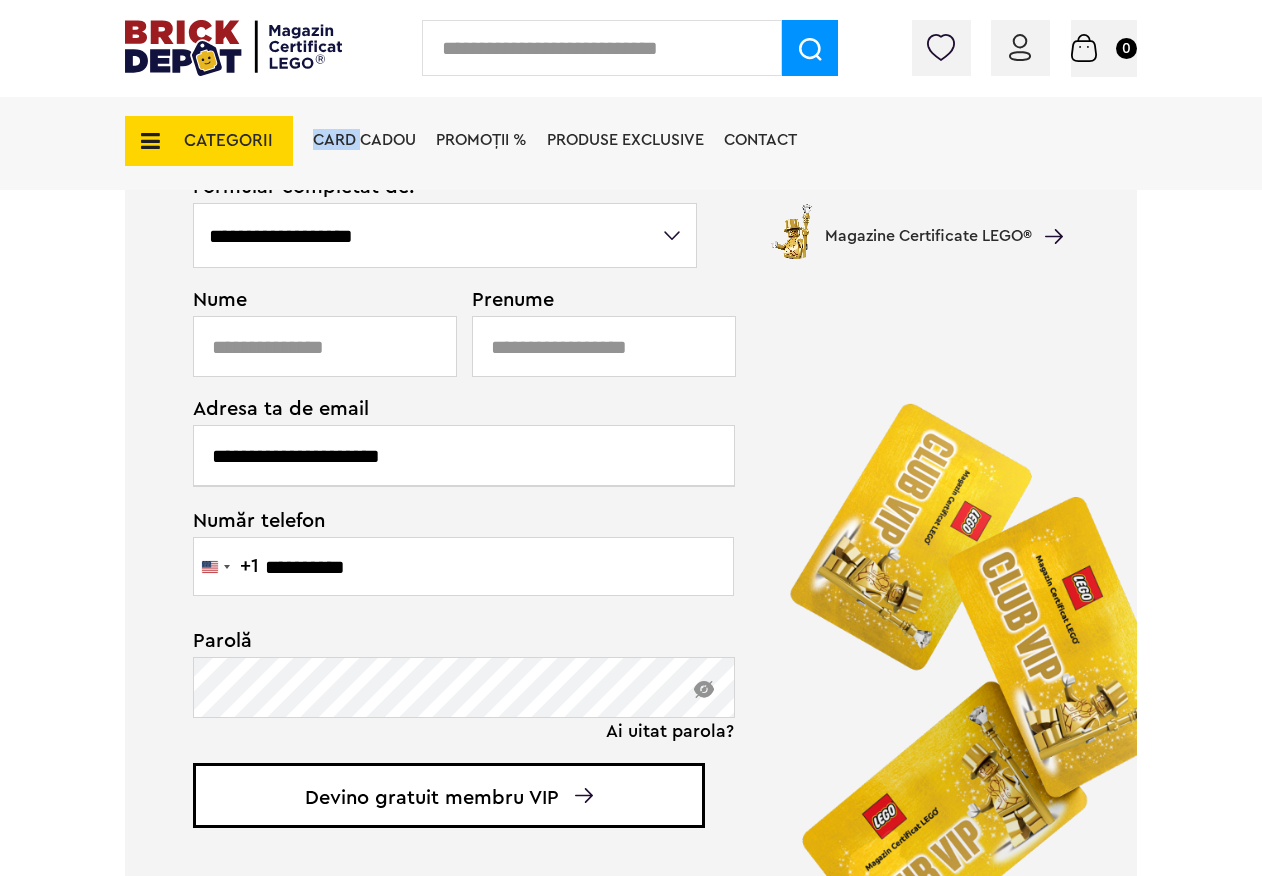 click on "Card Cadou    PROMOȚII %    Produse exclusive    Contact    Magazine Certificate LEGO®" at bounding box center [683, 176] 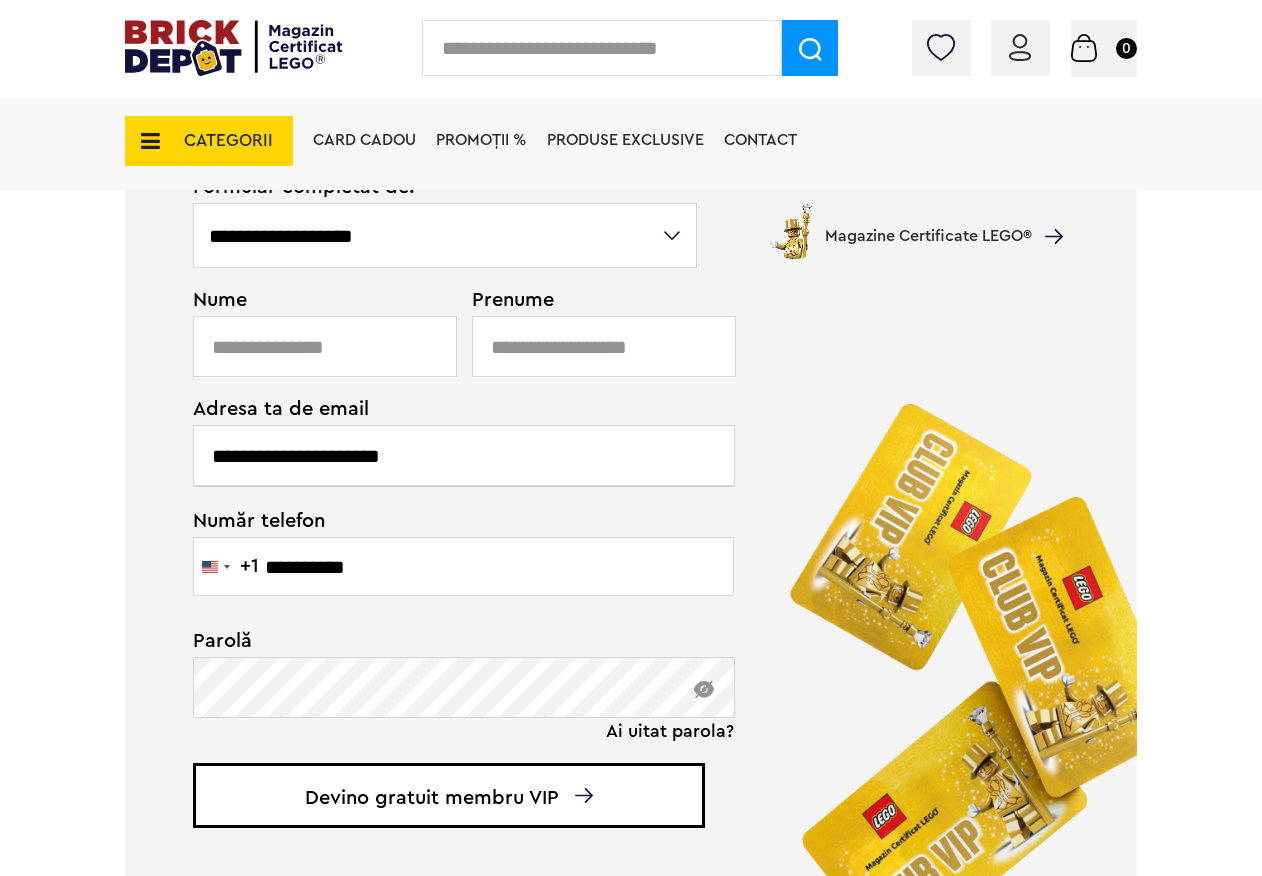 click on "**********" at bounding box center [464, 455] 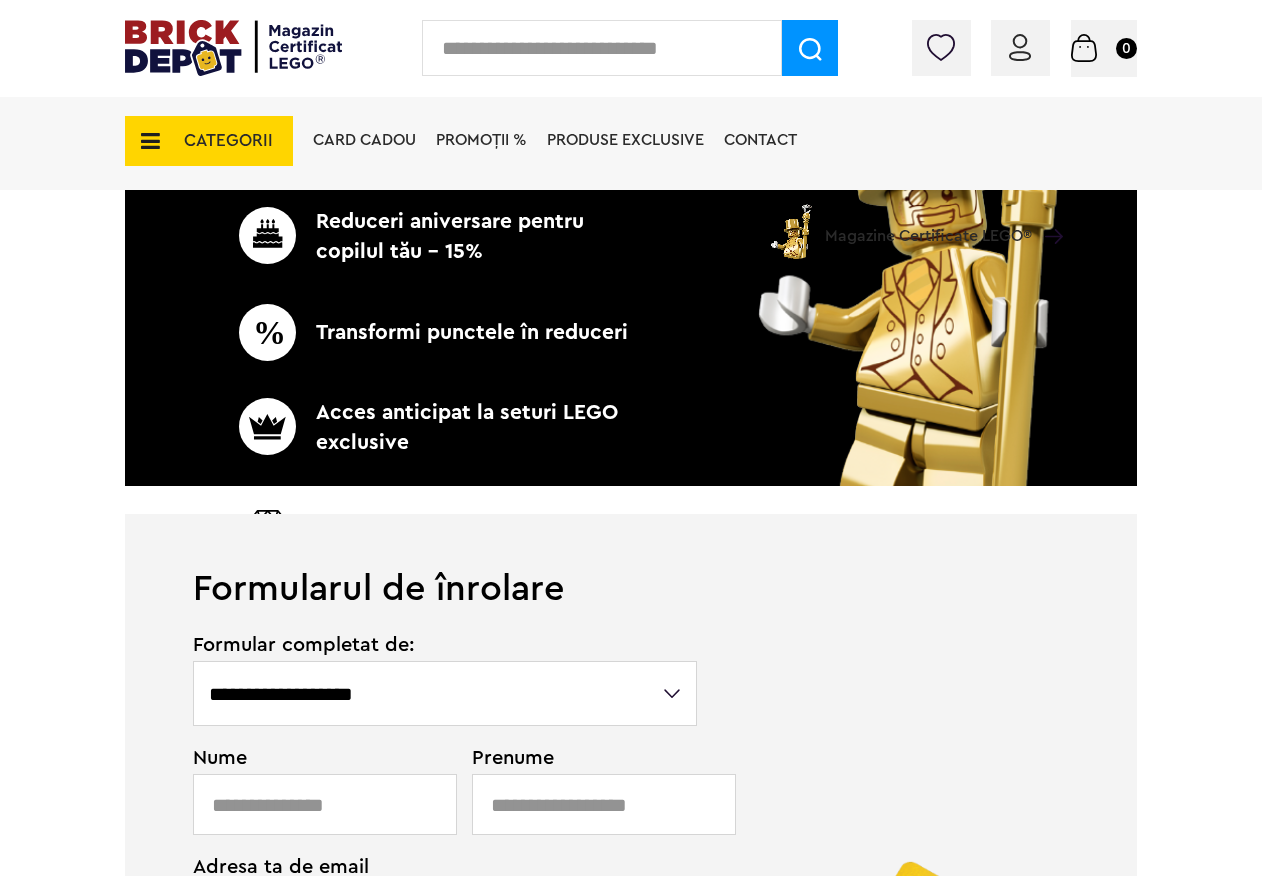 scroll, scrollTop: 700, scrollLeft: 0, axis: vertical 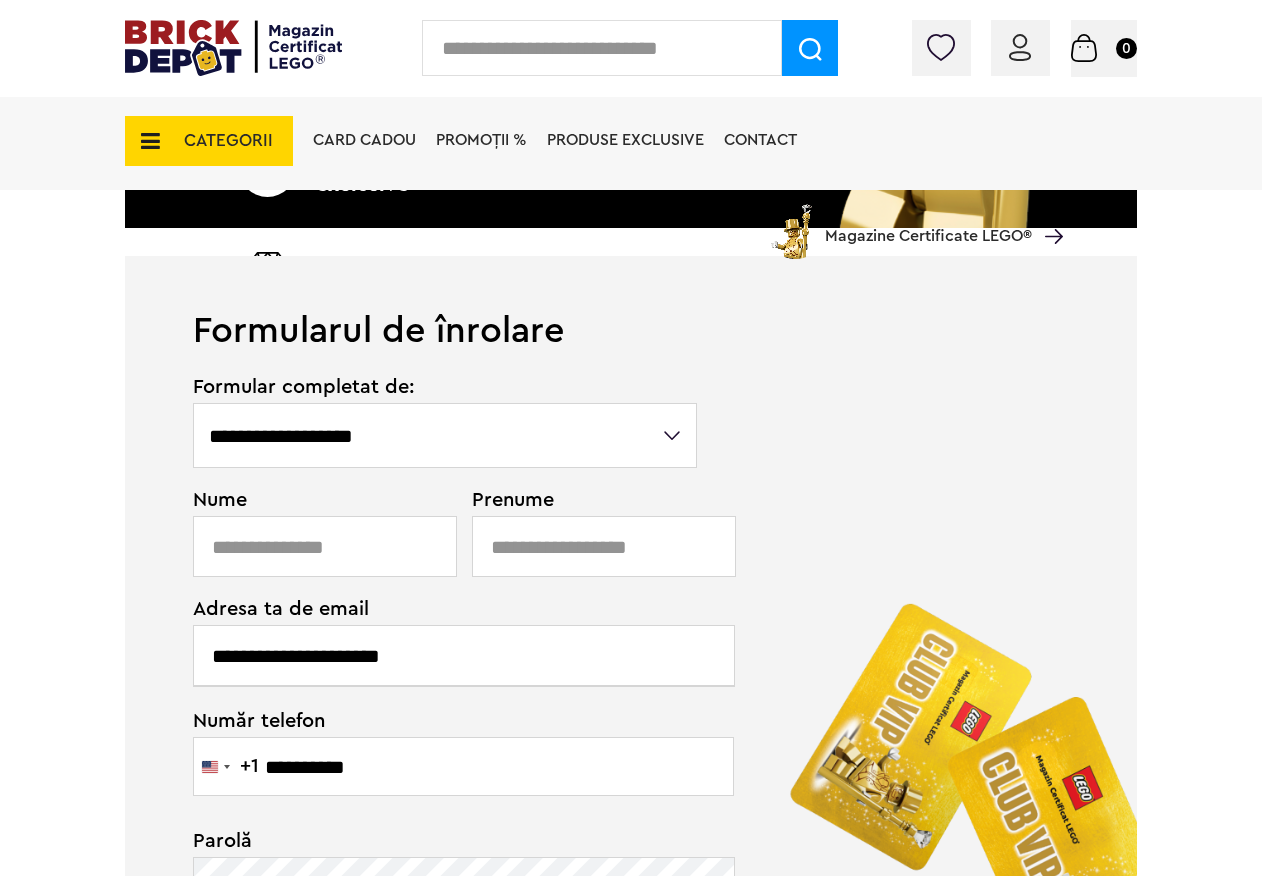 click on "**********" at bounding box center (445, 435) 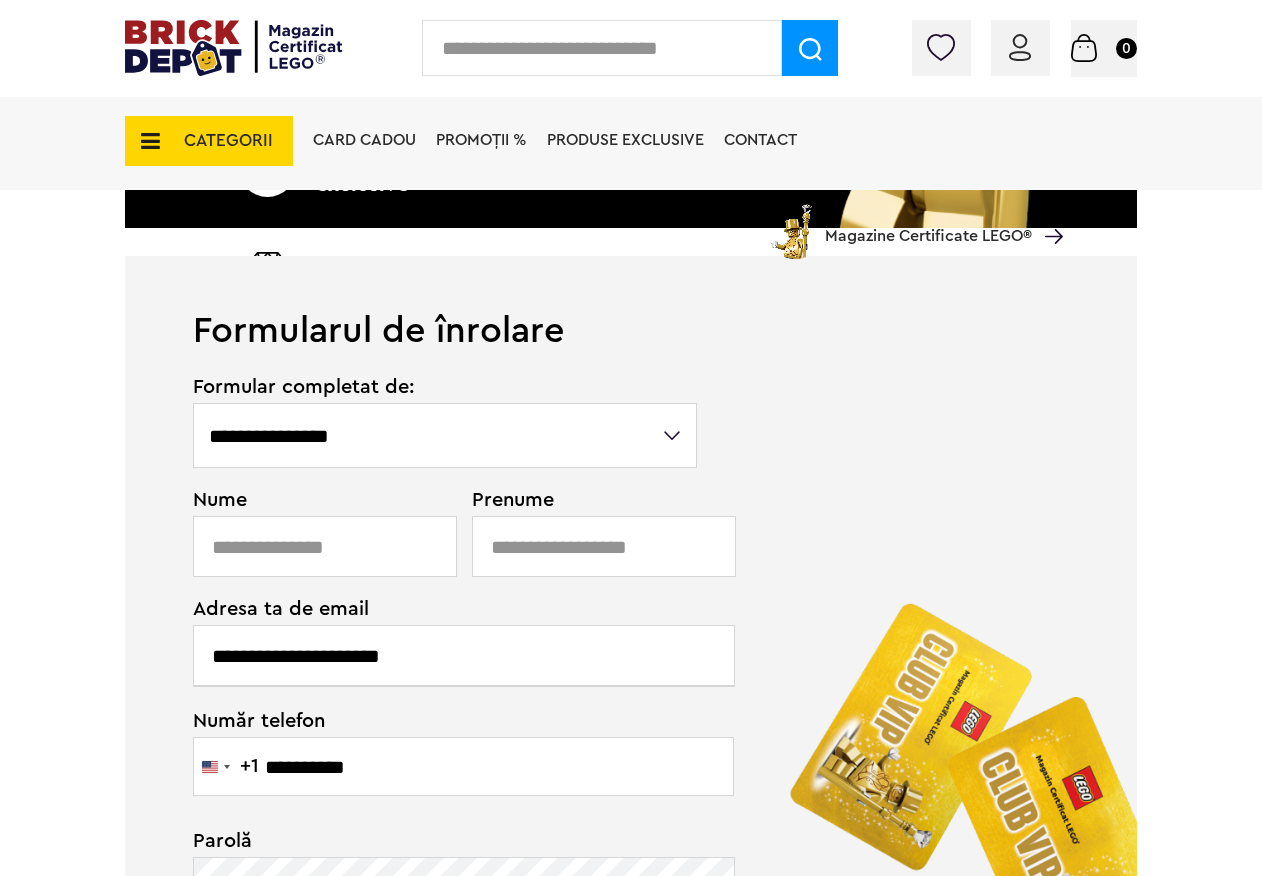 click on "**********" at bounding box center (445, 435) 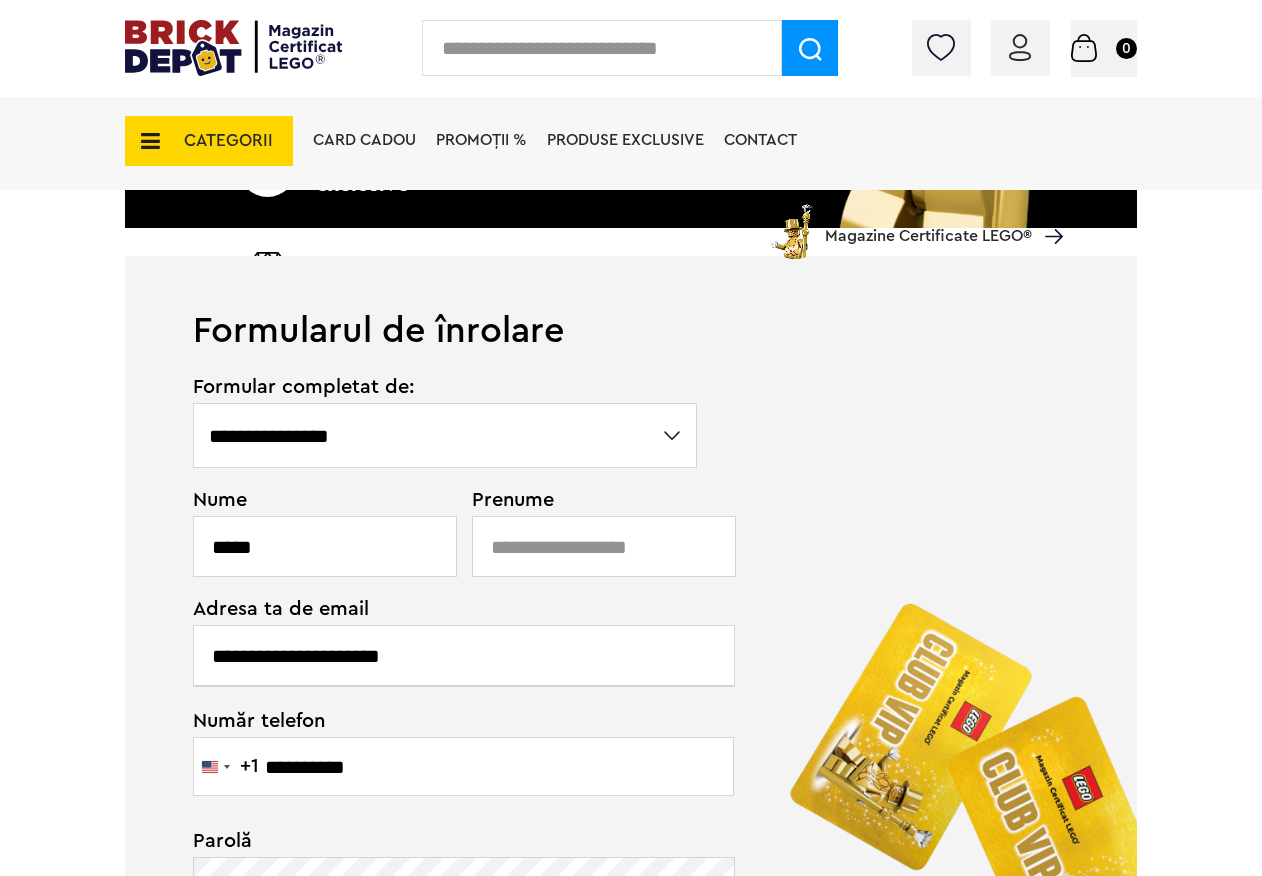 type on "****" 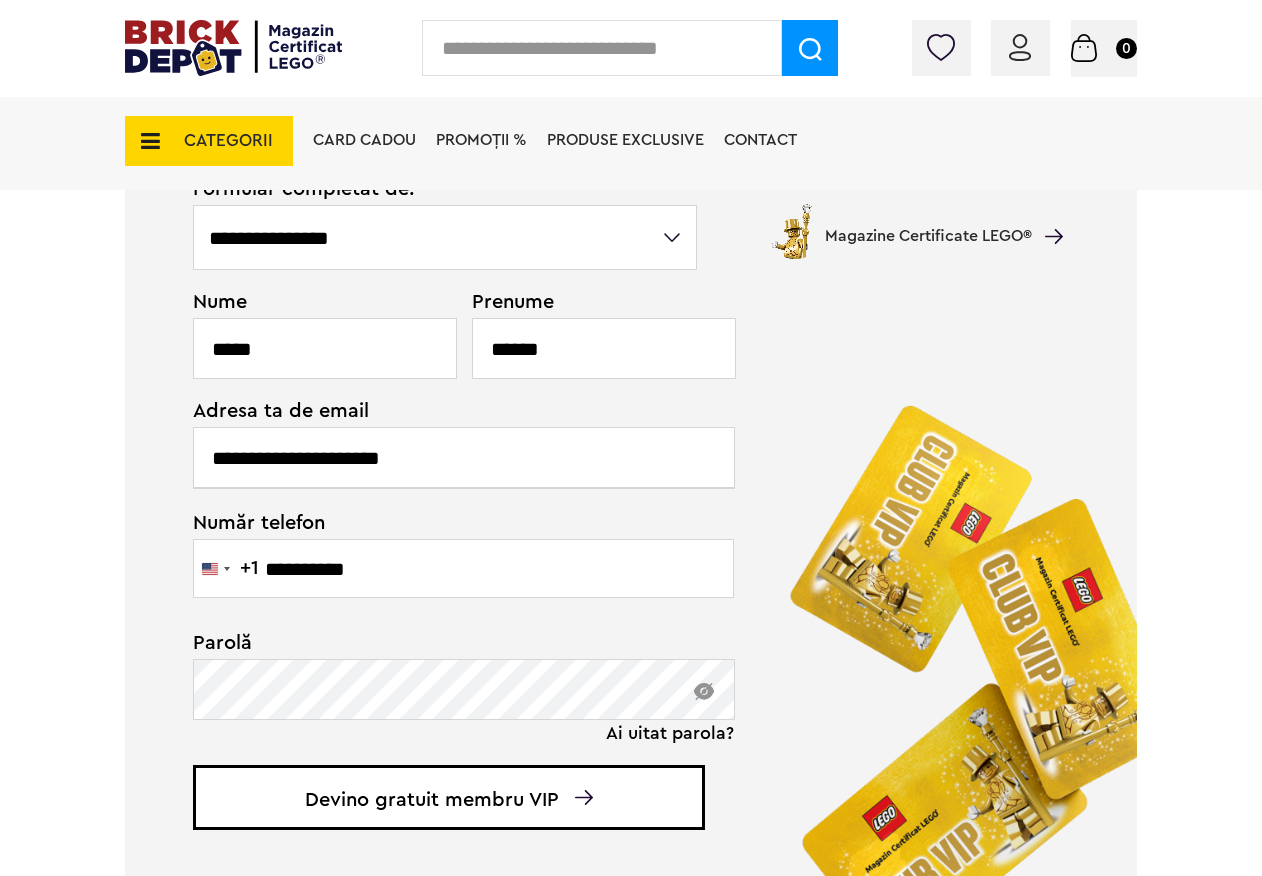 scroll, scrollTop: 900, scrollLeft: 0, axis: vertical 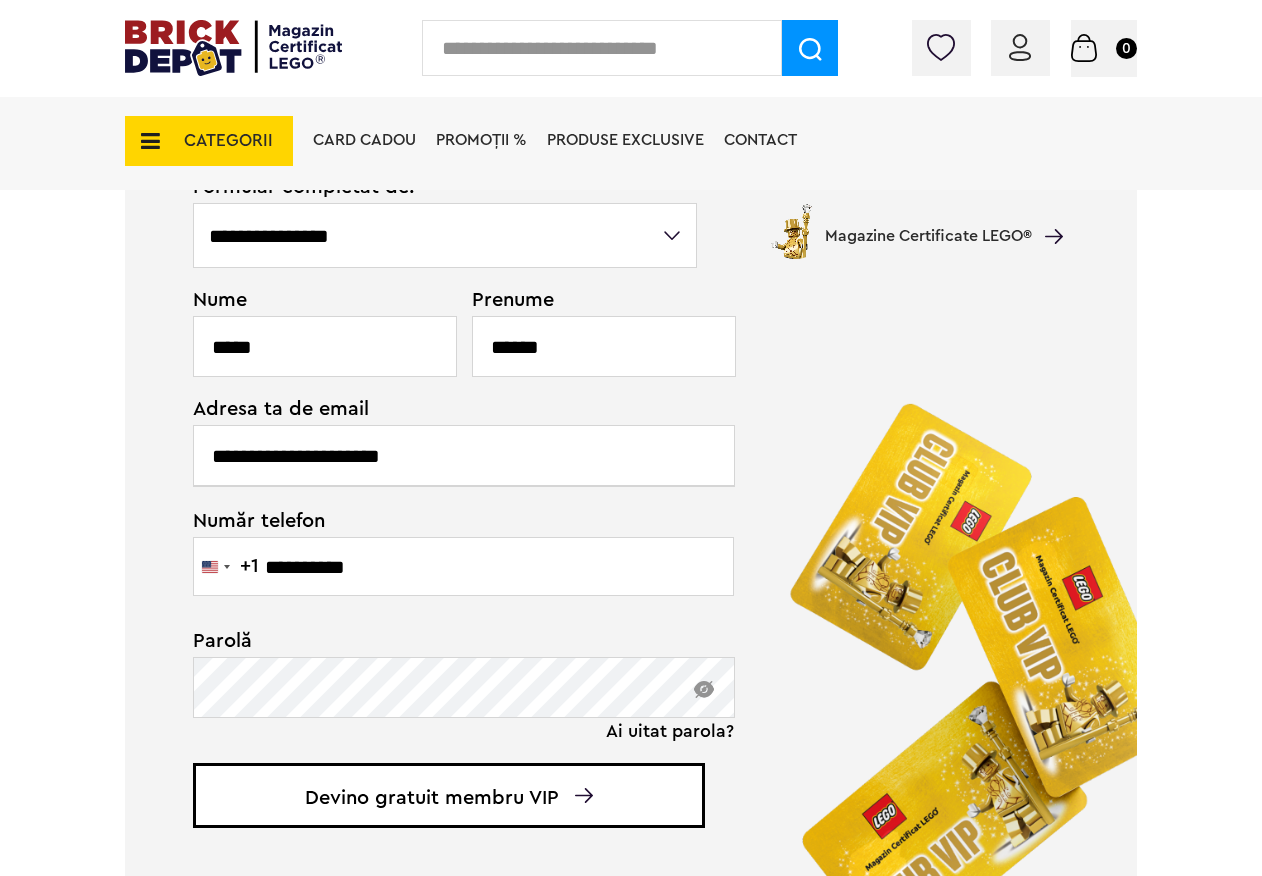 type on "******" 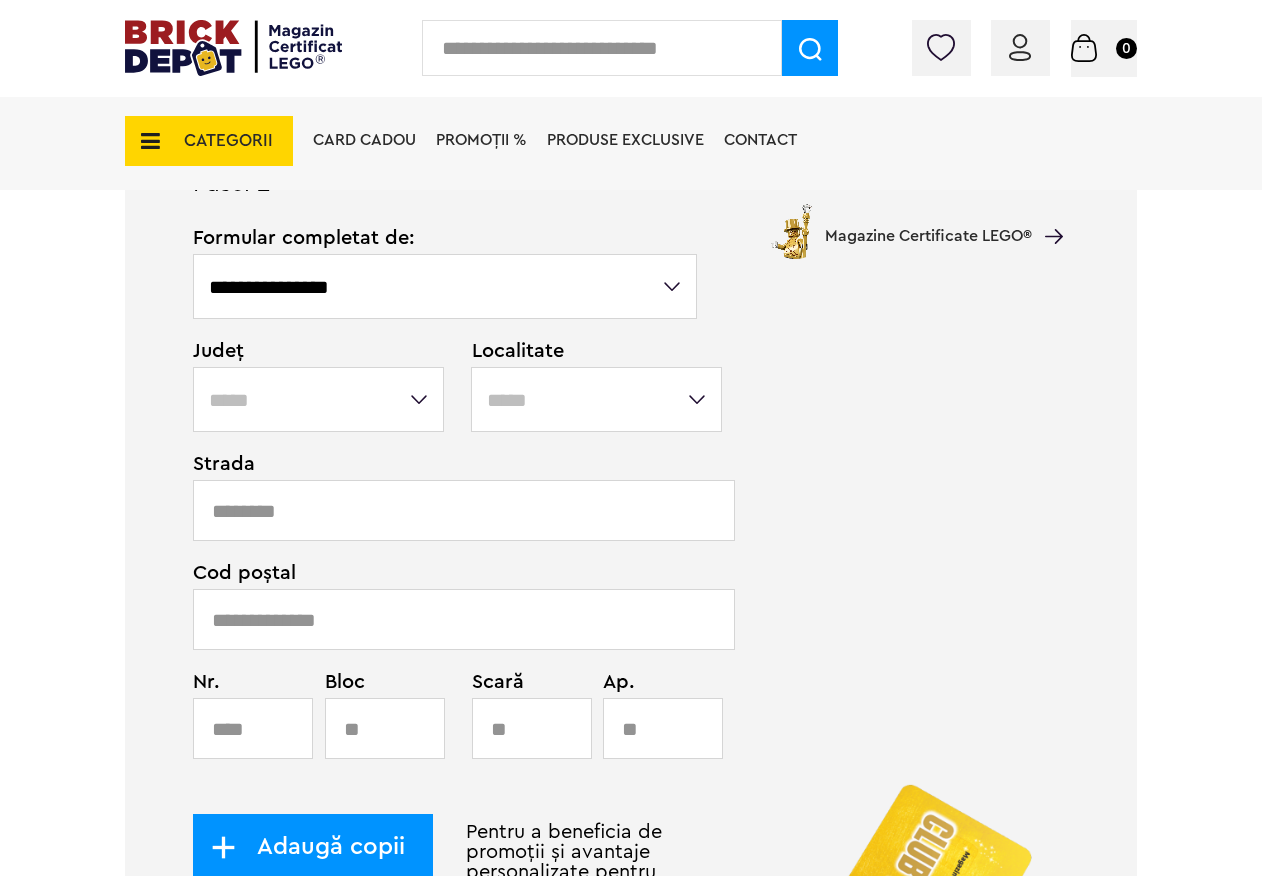 click on "**********" at bounding box center (318, 399) 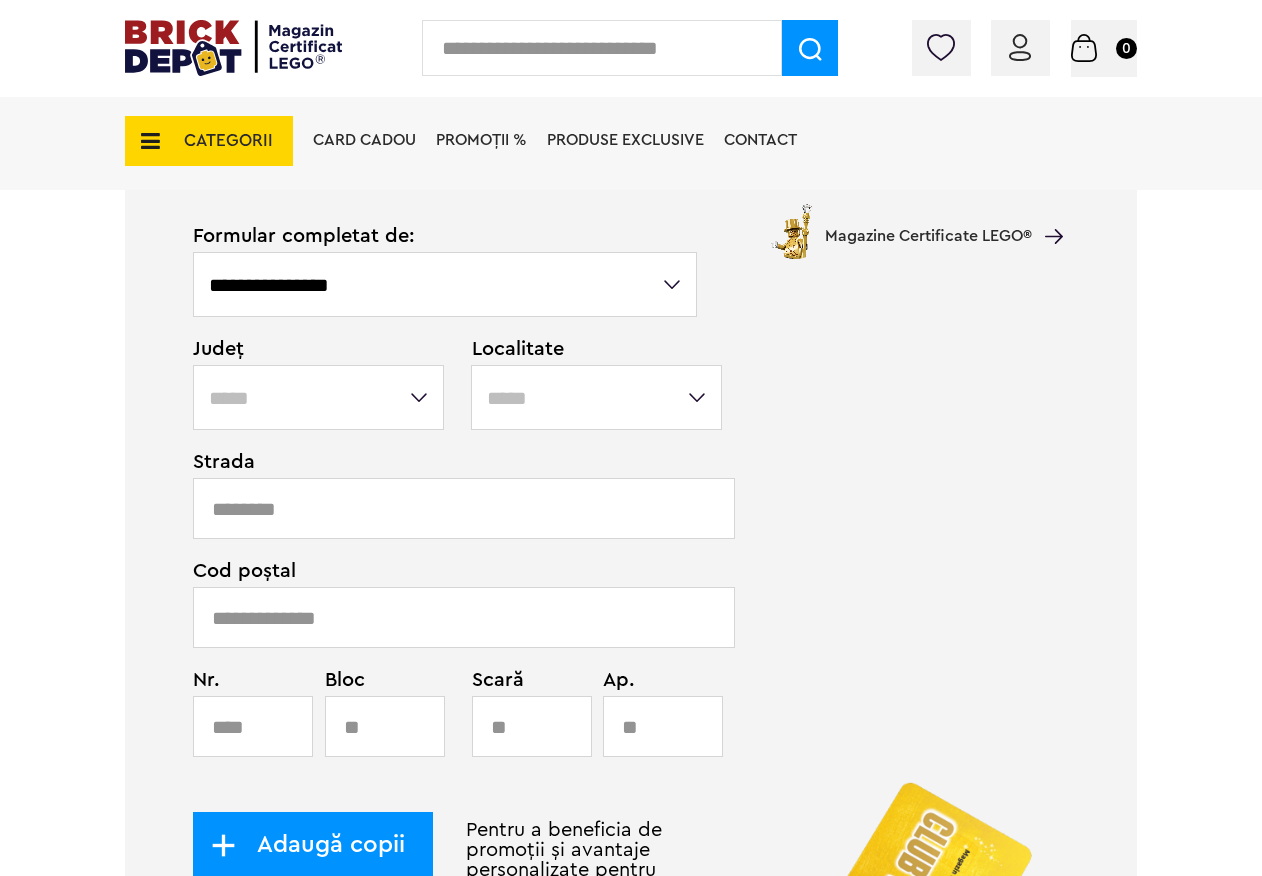 scroll, scrollTop: 906, scrollLeft: 0, axis: vertical 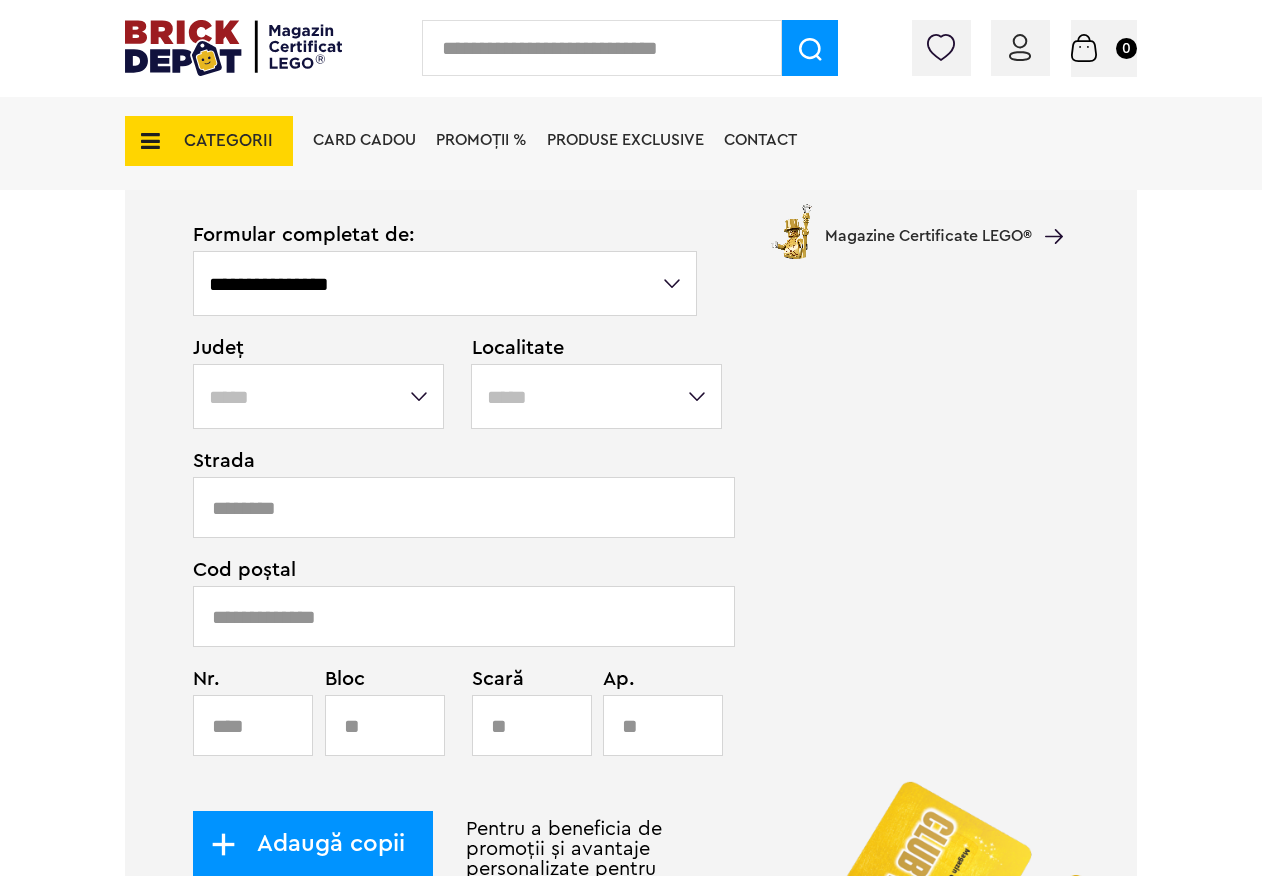 select on "**" 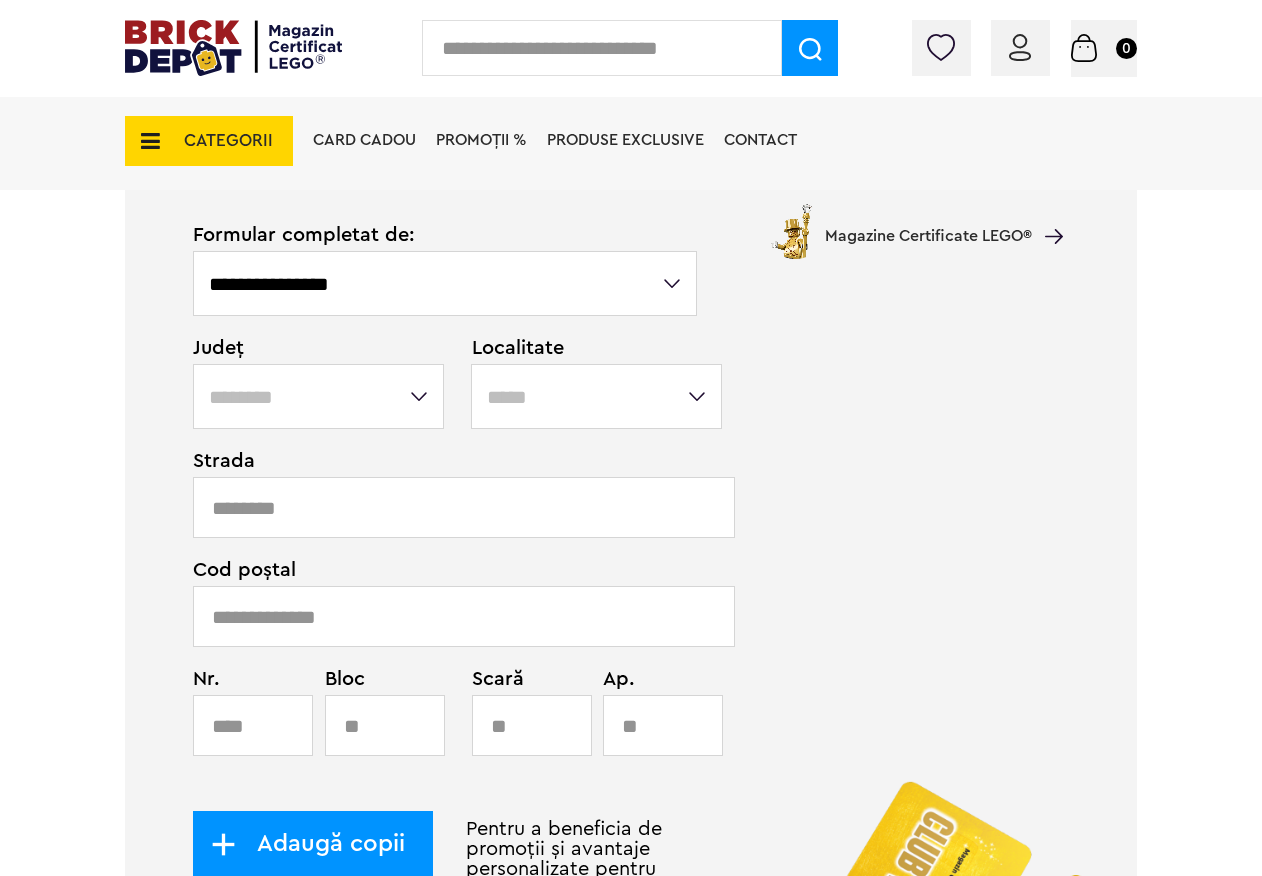 click on "**********" at bounding box center [318, 396] 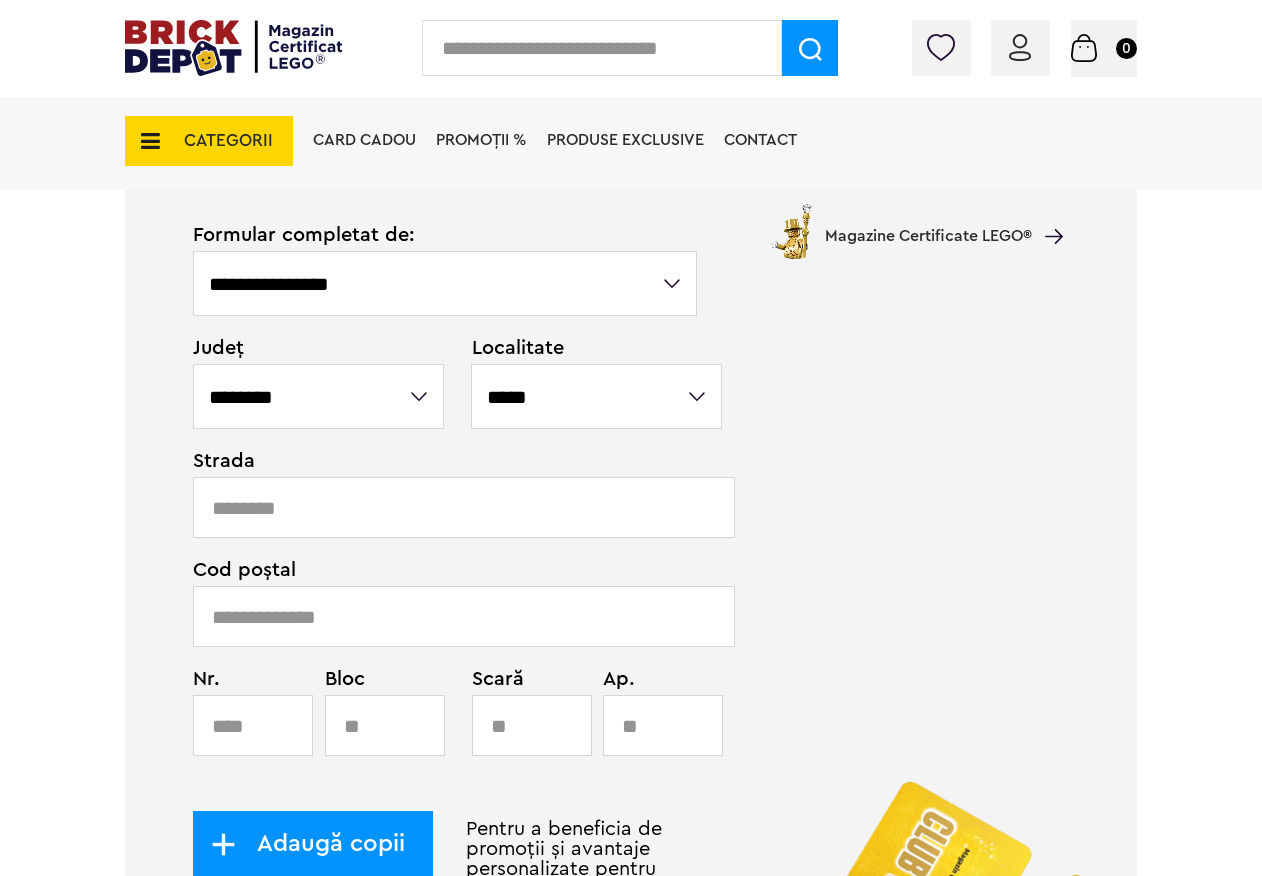 click on "**********" at bounding box center [596, 396] 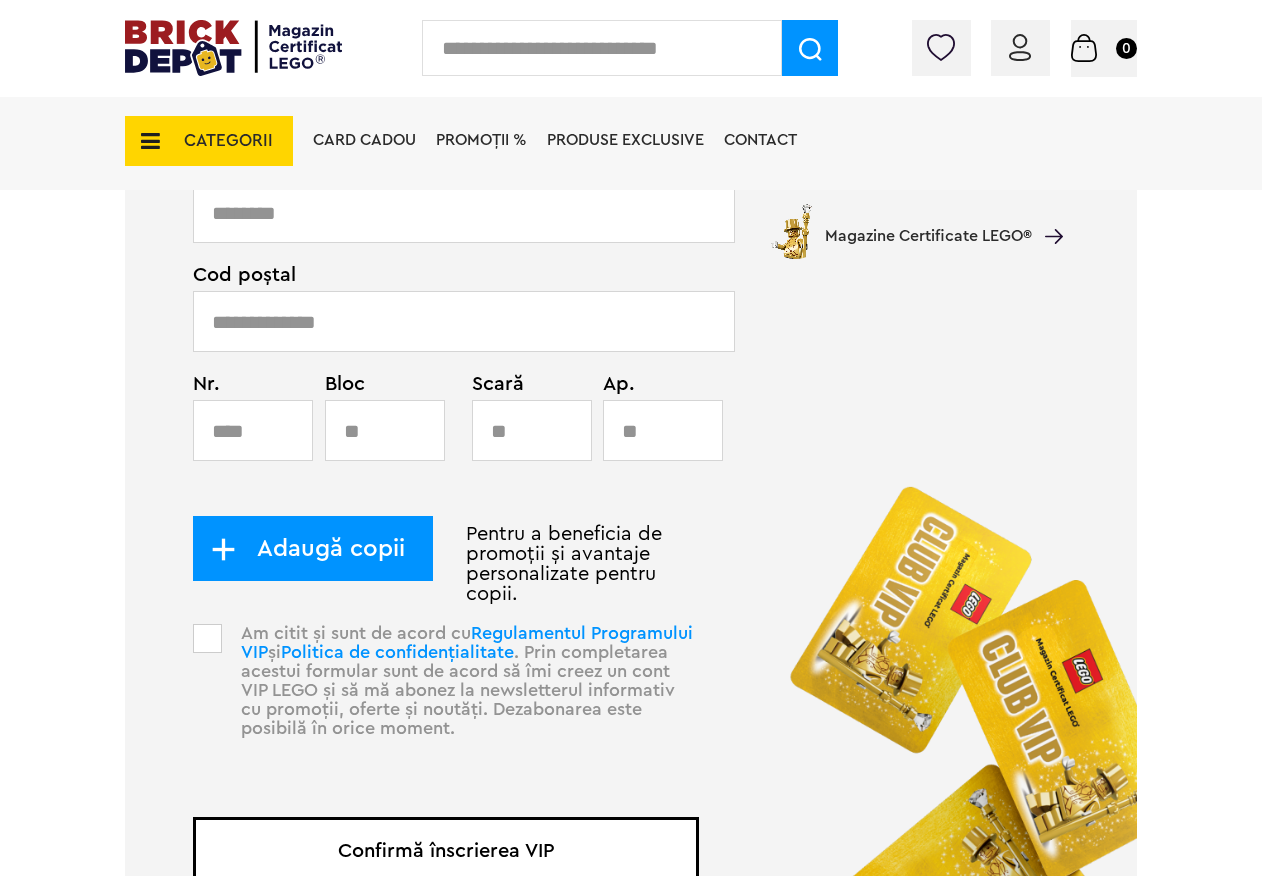 scroll, scrollTop: 1206, scrollLeft: 0, axis: vertical 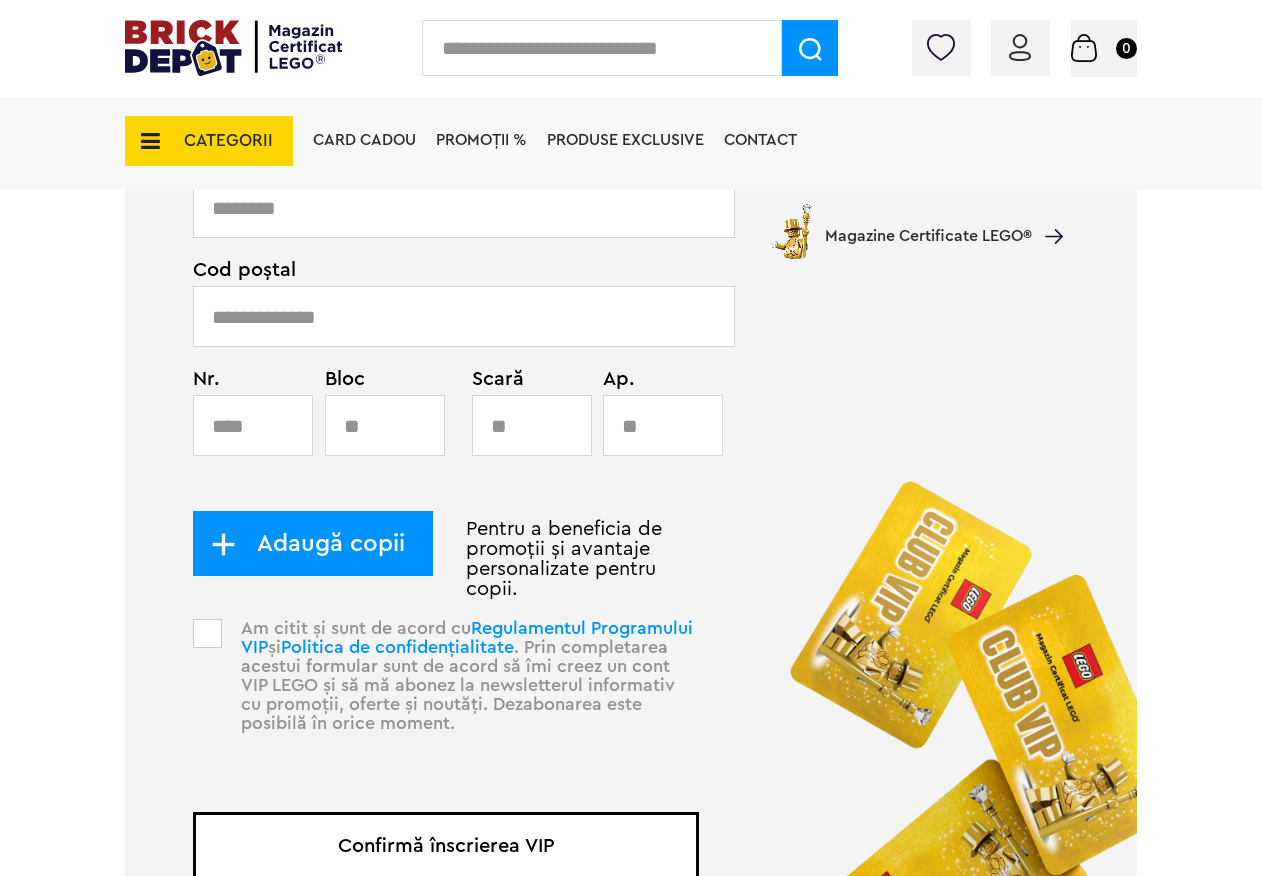 click at bounding box center [207, 633] 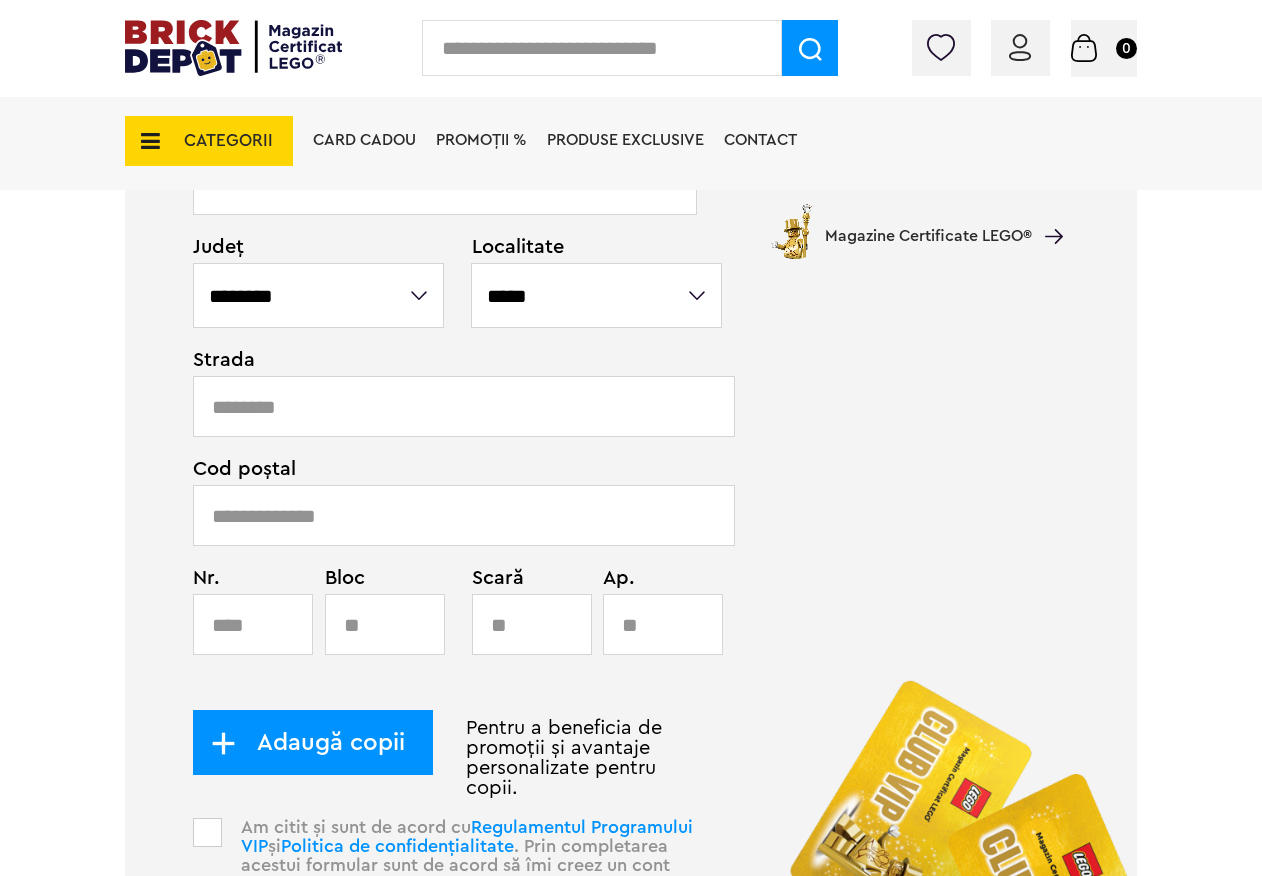 scroll, scrollTop: 1006, scrollLeft: 0, axis: vertical 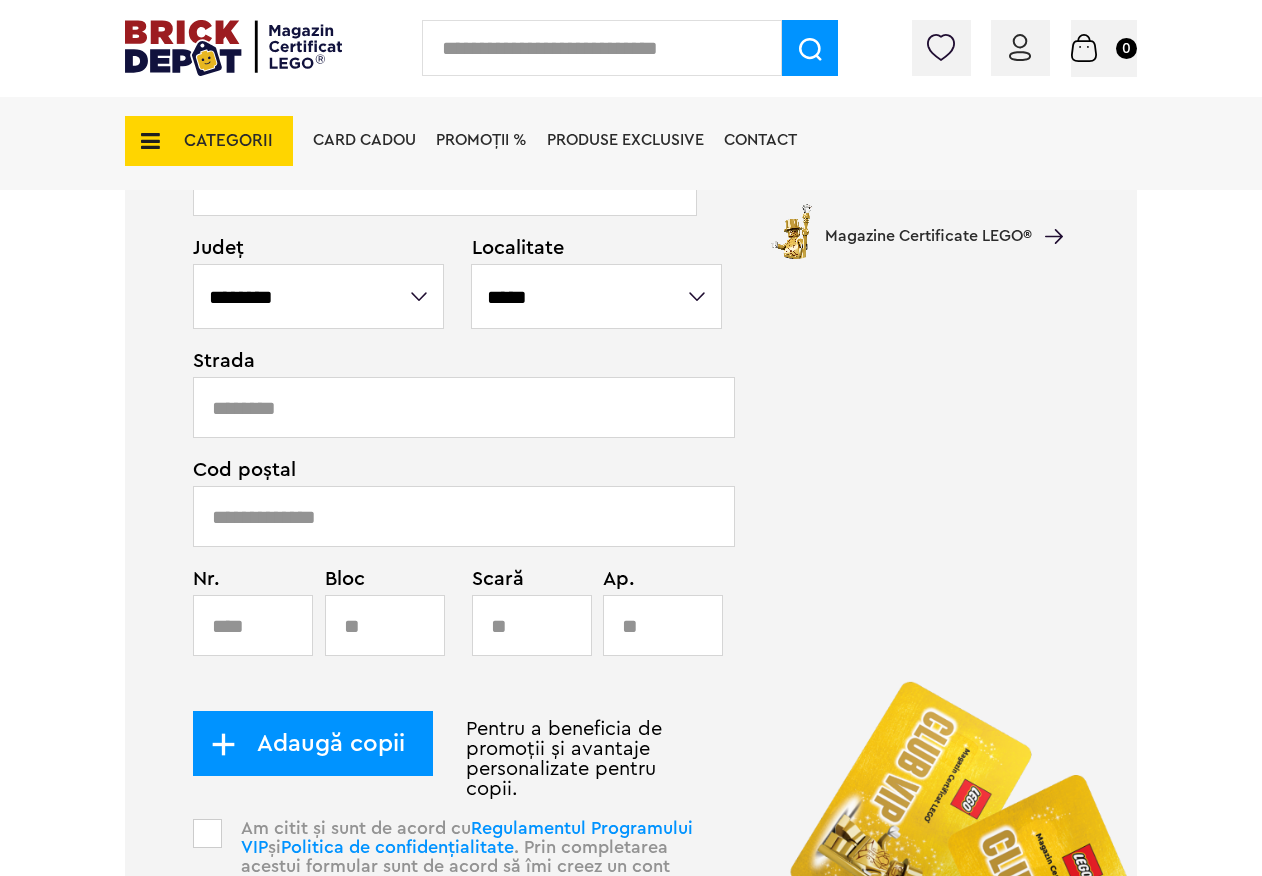click at bounding box center (464, 407) 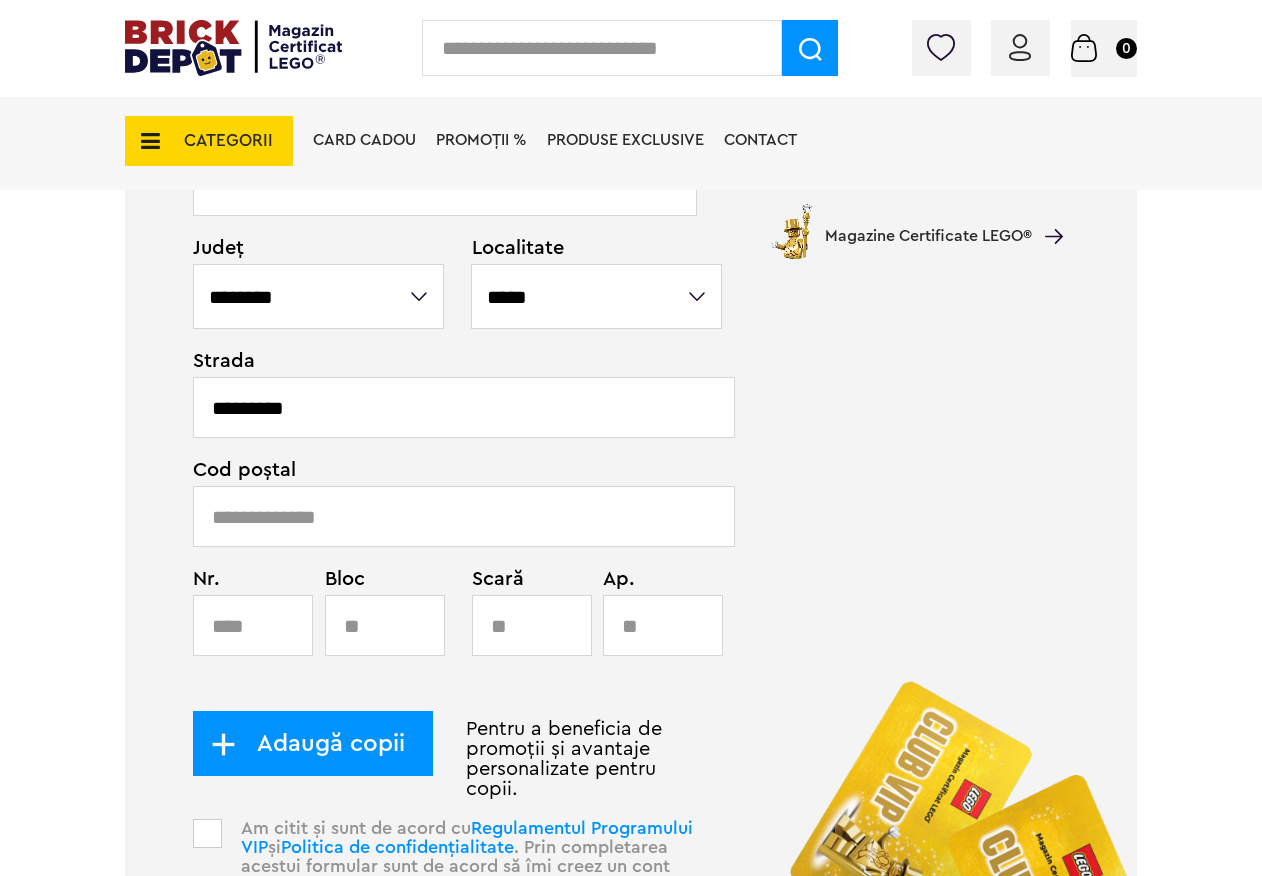 click on "*********" at bounding box center [464, 407] 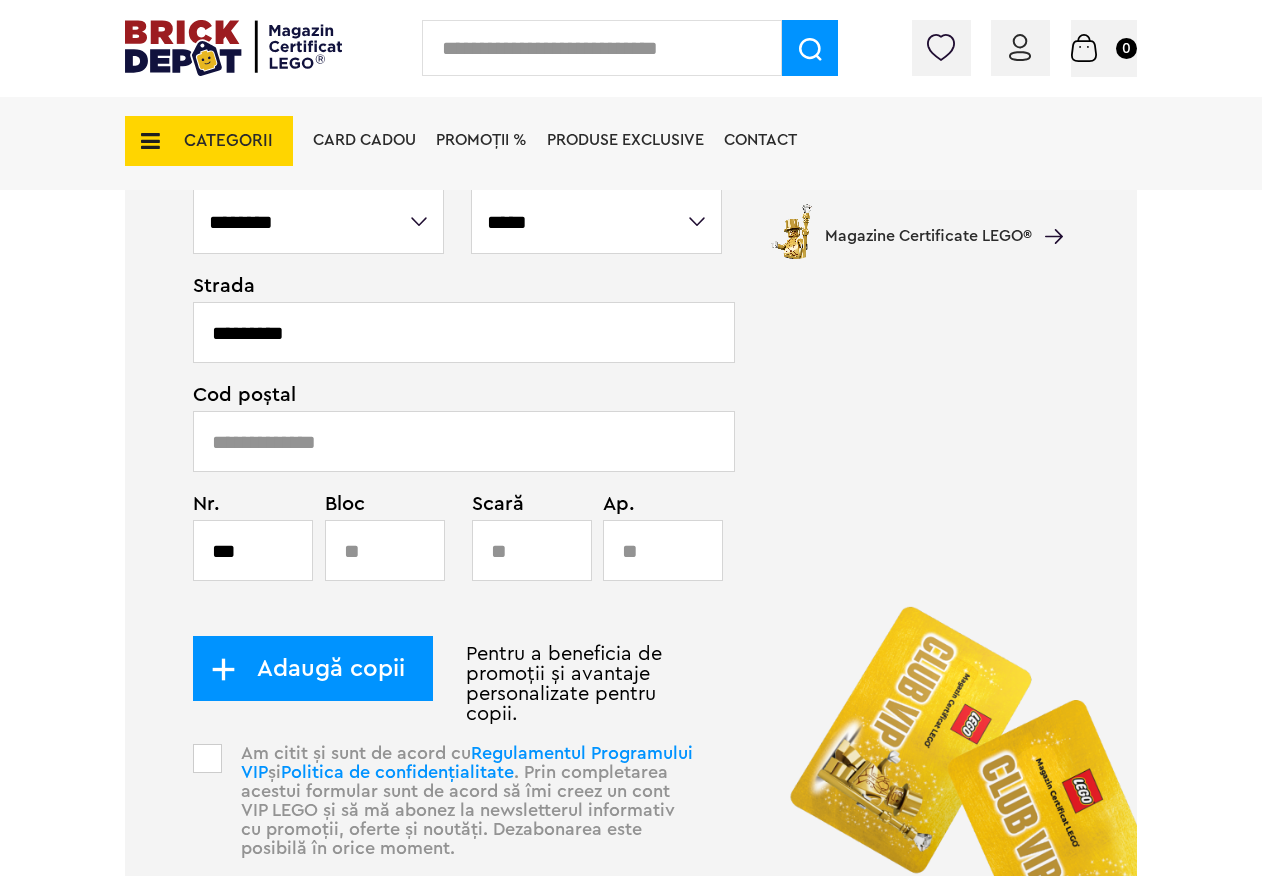 scroll, scrollTop: 1206, scrollLeft: 0, axis: vertical 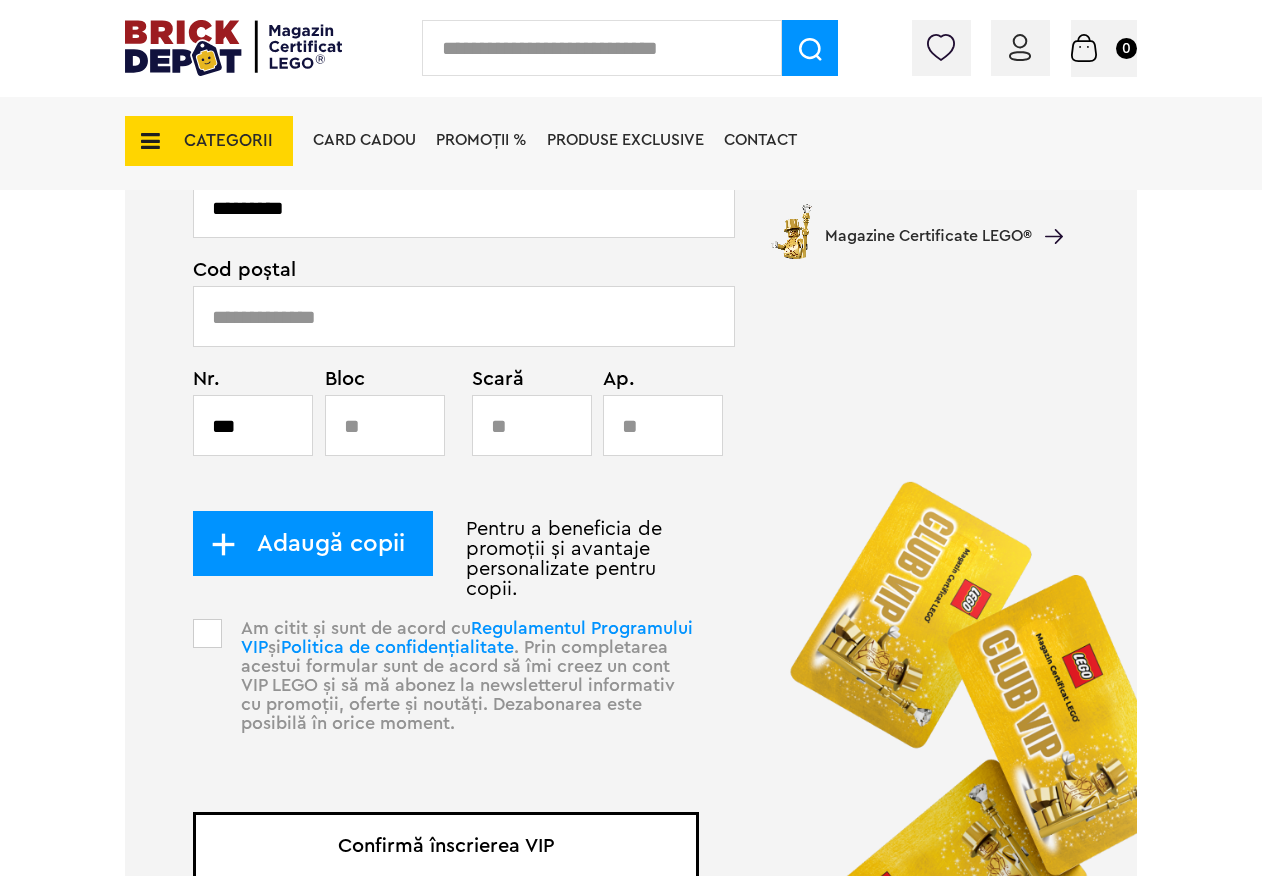 type on "***" 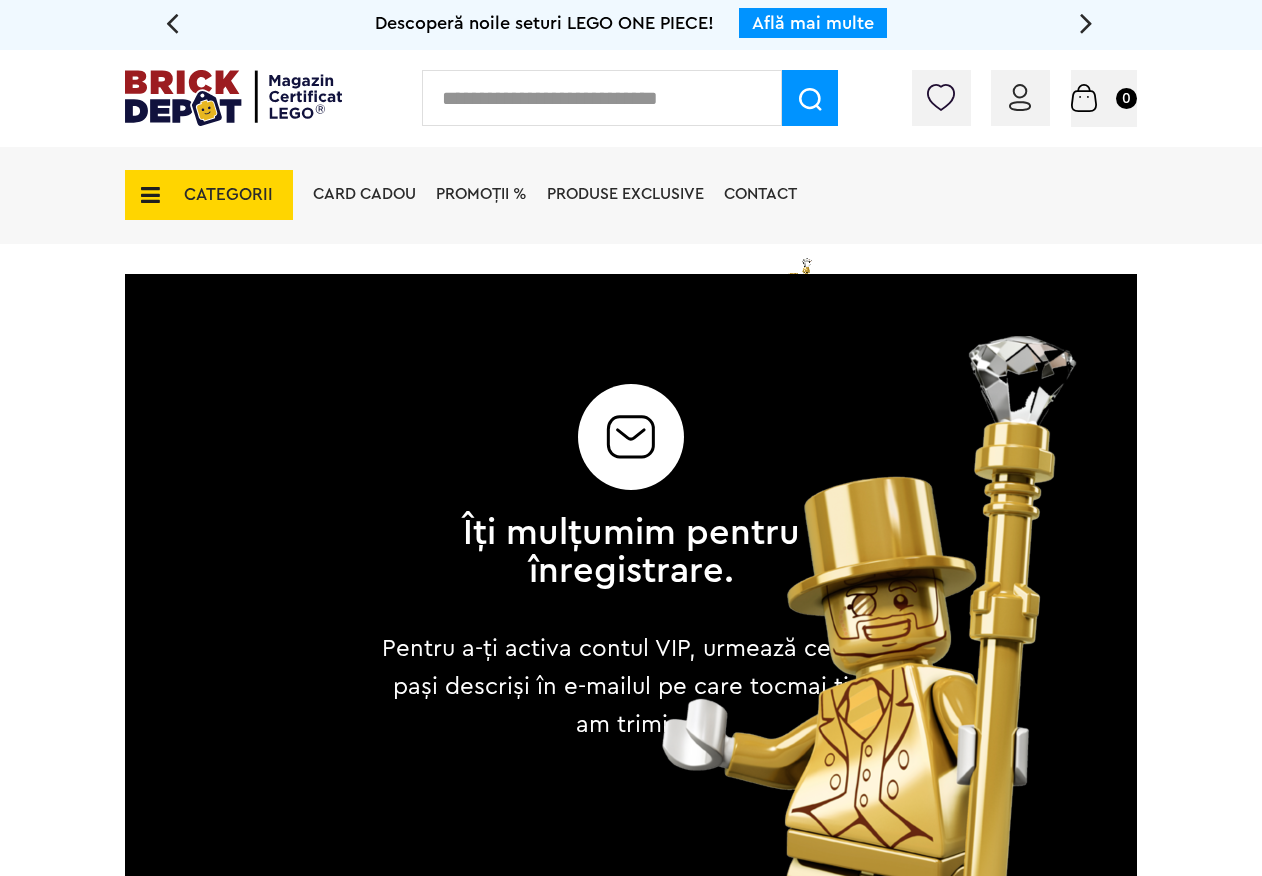 scroll, scrollTop: 0, scrollLeft: 0, axis: both 